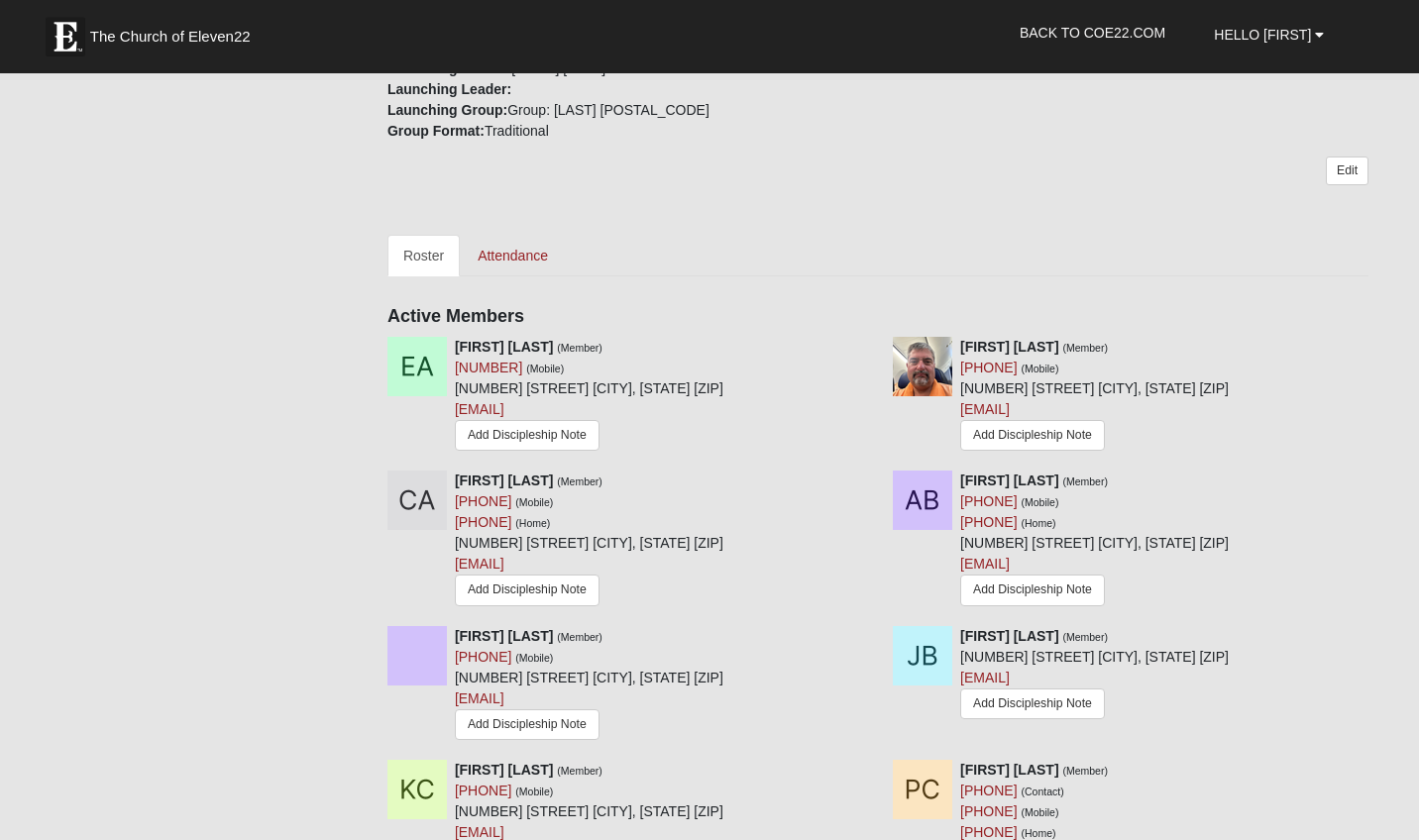 scroll, scrollTop: 619, scrollLeft: 0, axis: vertical 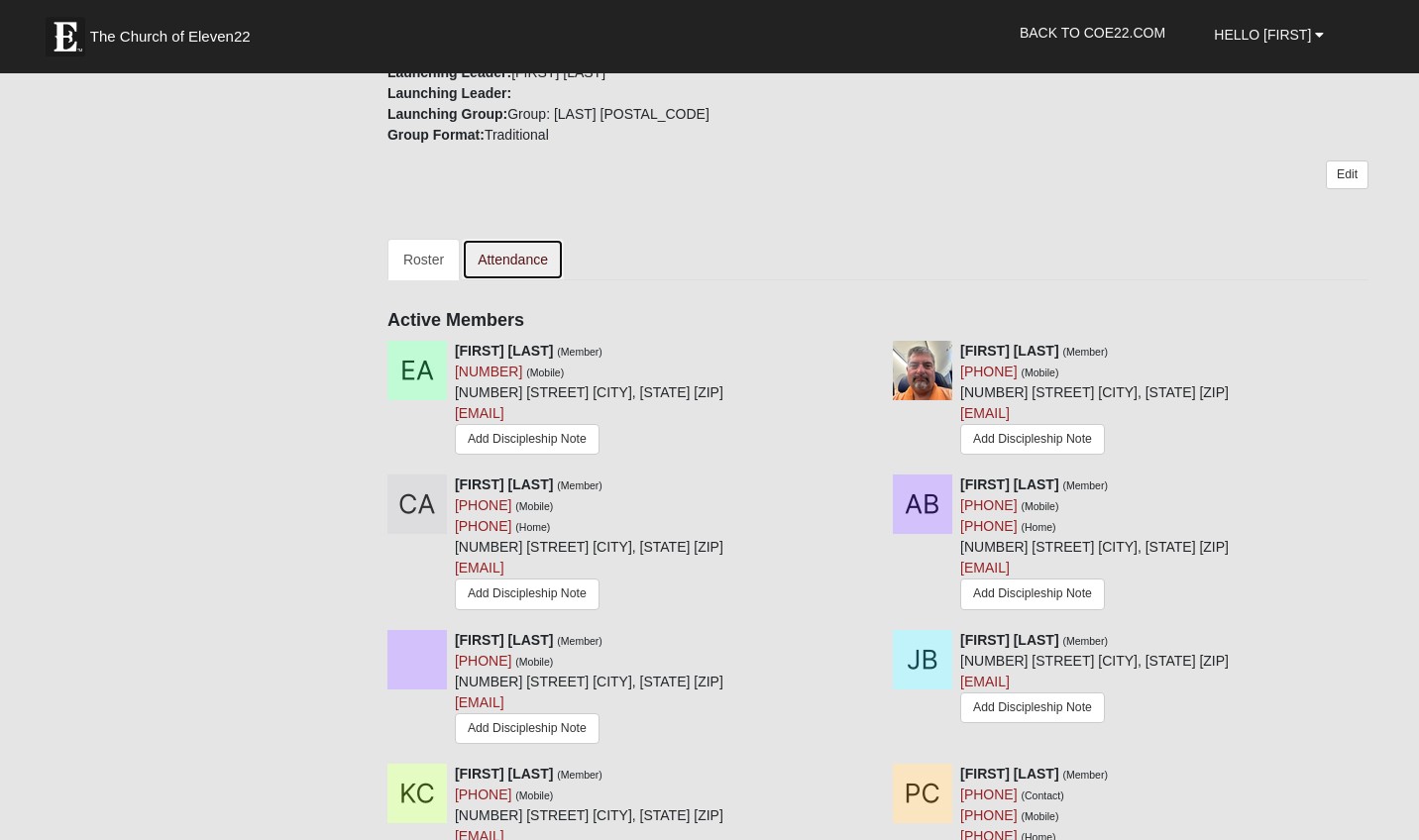 click on "Attendance" at bounding box center [512, 260] 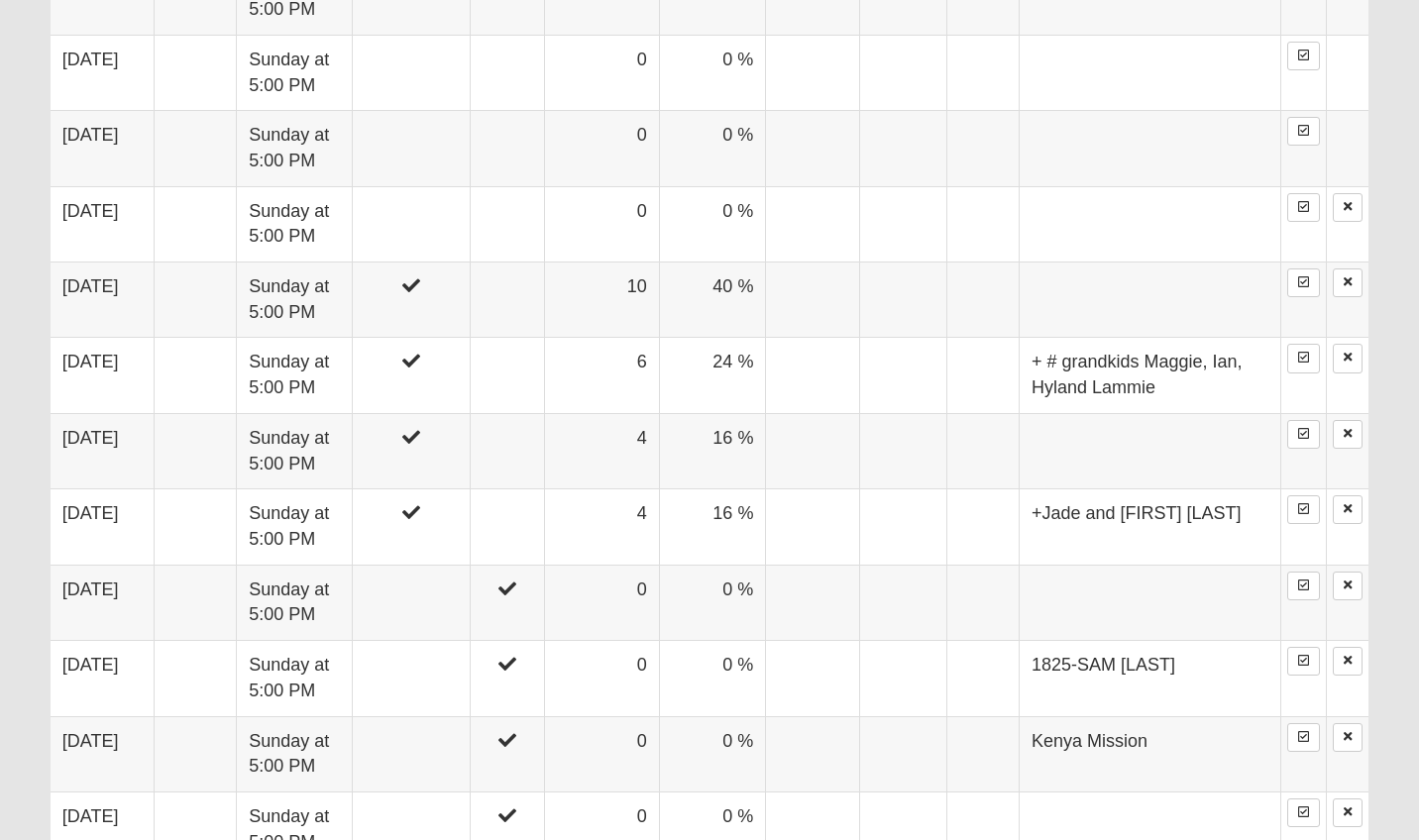 scroll, scrollTop: 2708, scrollLeft: 0, axis: vertical 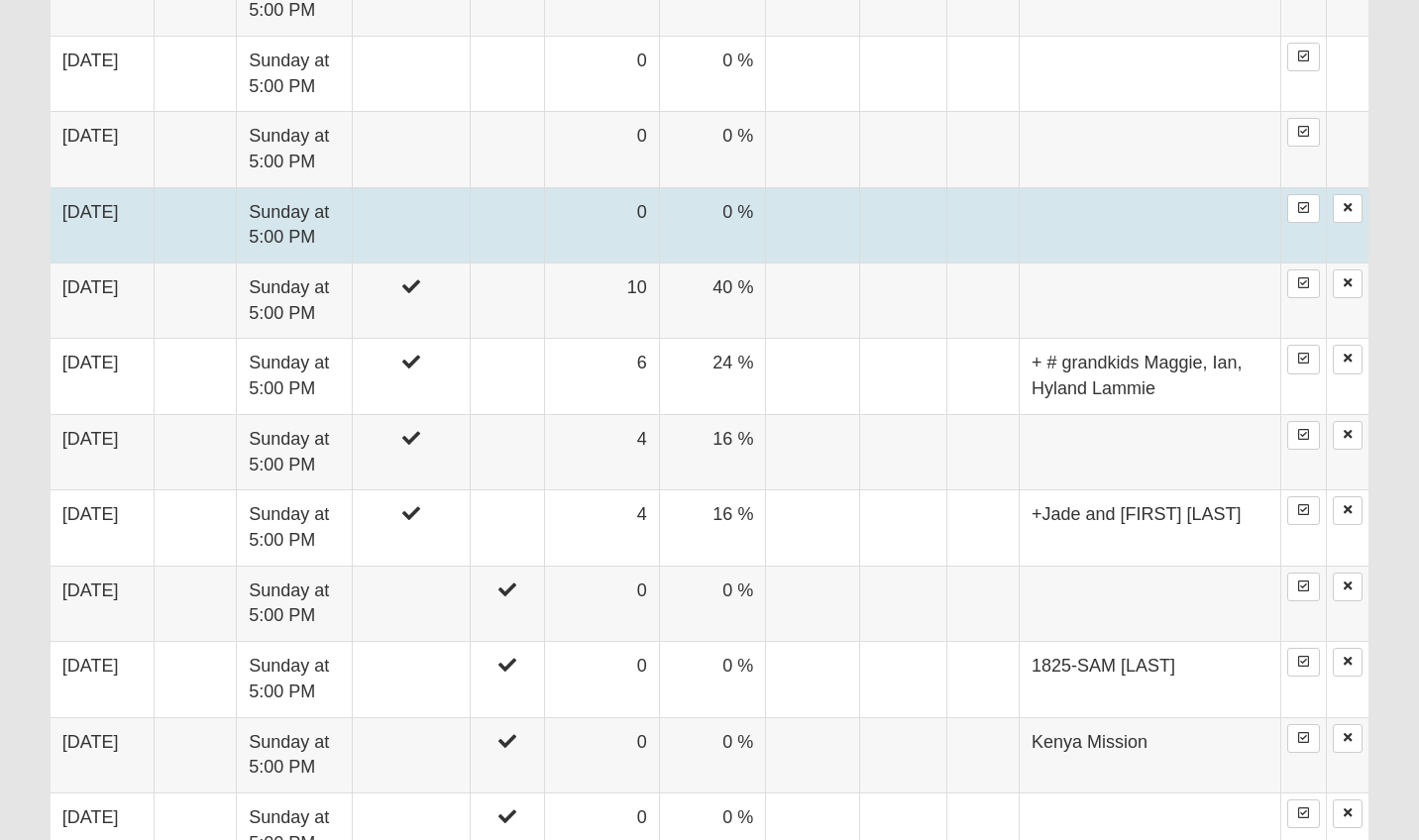 click on "Sunday at 5:00 PM" at bounding box center (294, 225) 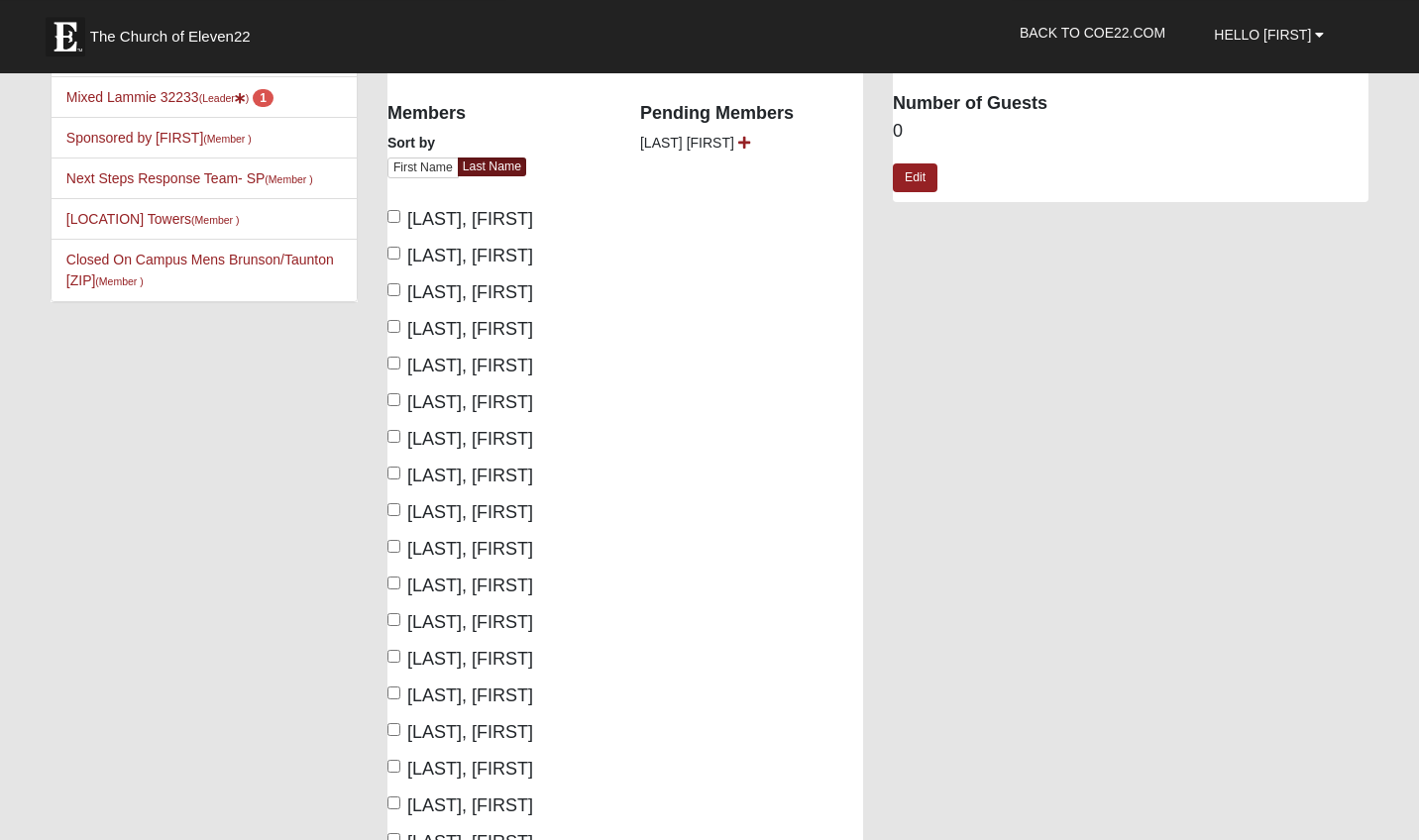 scroll, scrollTop: 175, scrollLeft: 0, axis: vertical 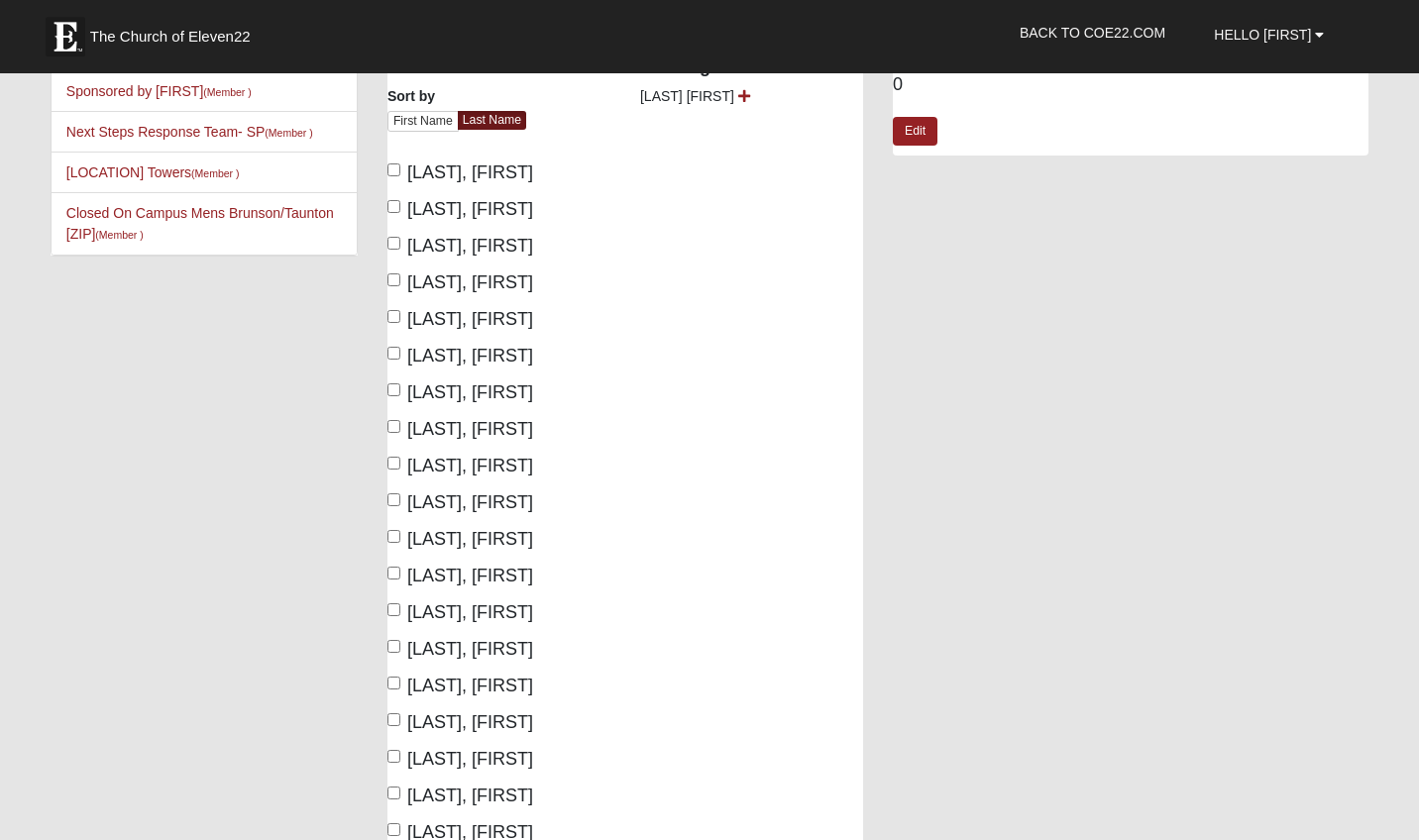 click on "[LAST], [FIRST]" at bounding box center (470, 539) 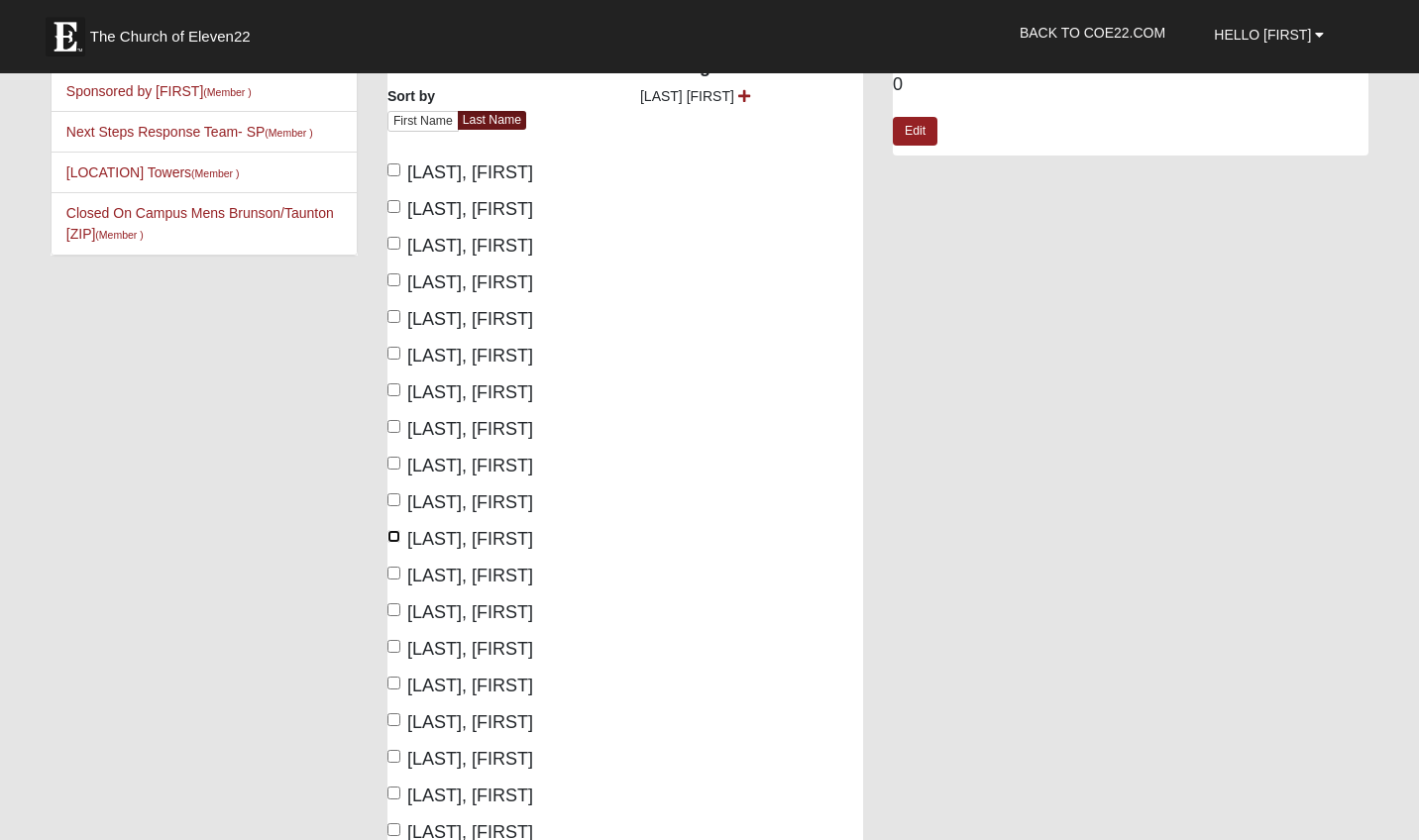 click on "[LAST], [FIRST]" at bounding box center (393, 536) 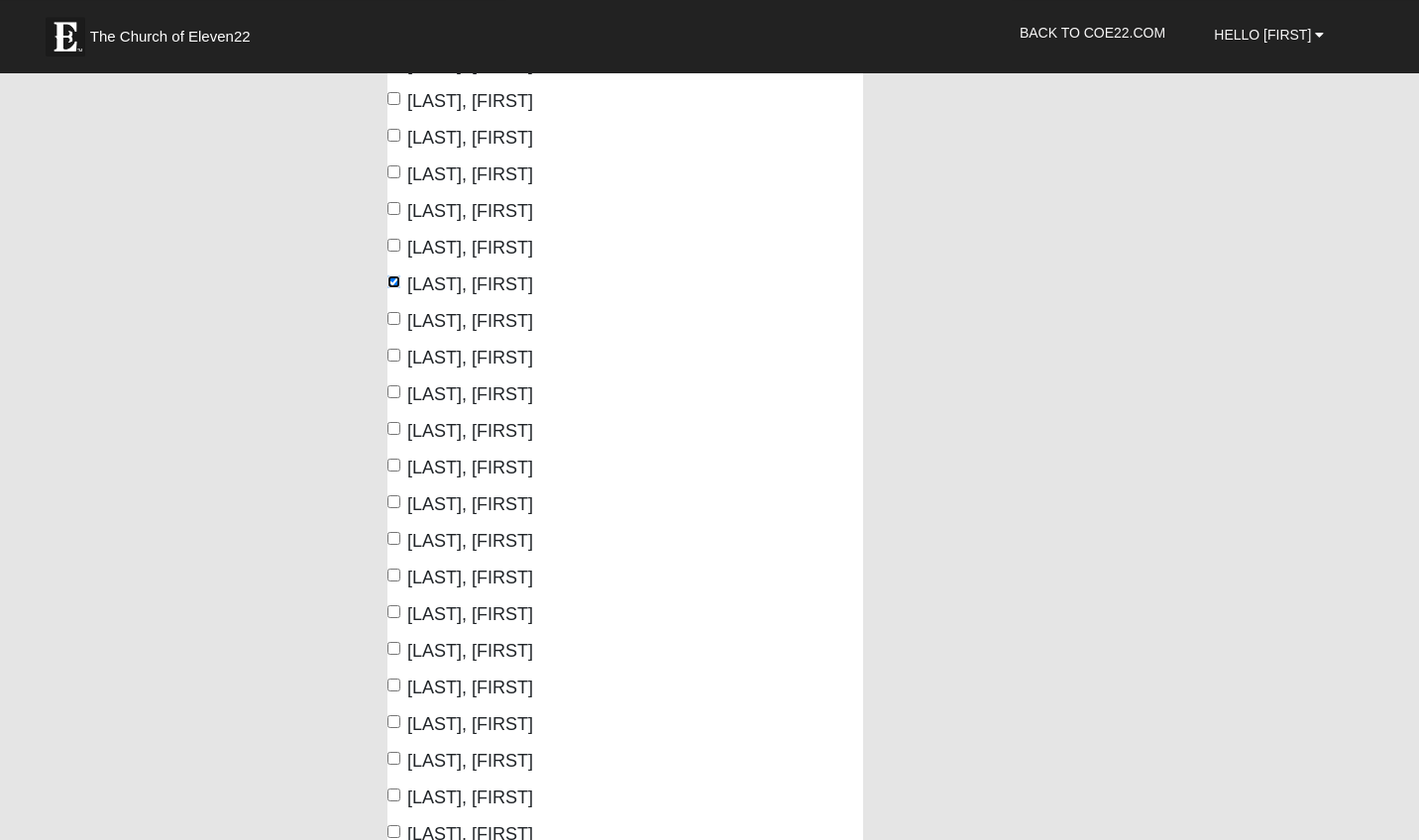 scroll, scrollTop: 441, scrollLeft: 0, axis: vertical 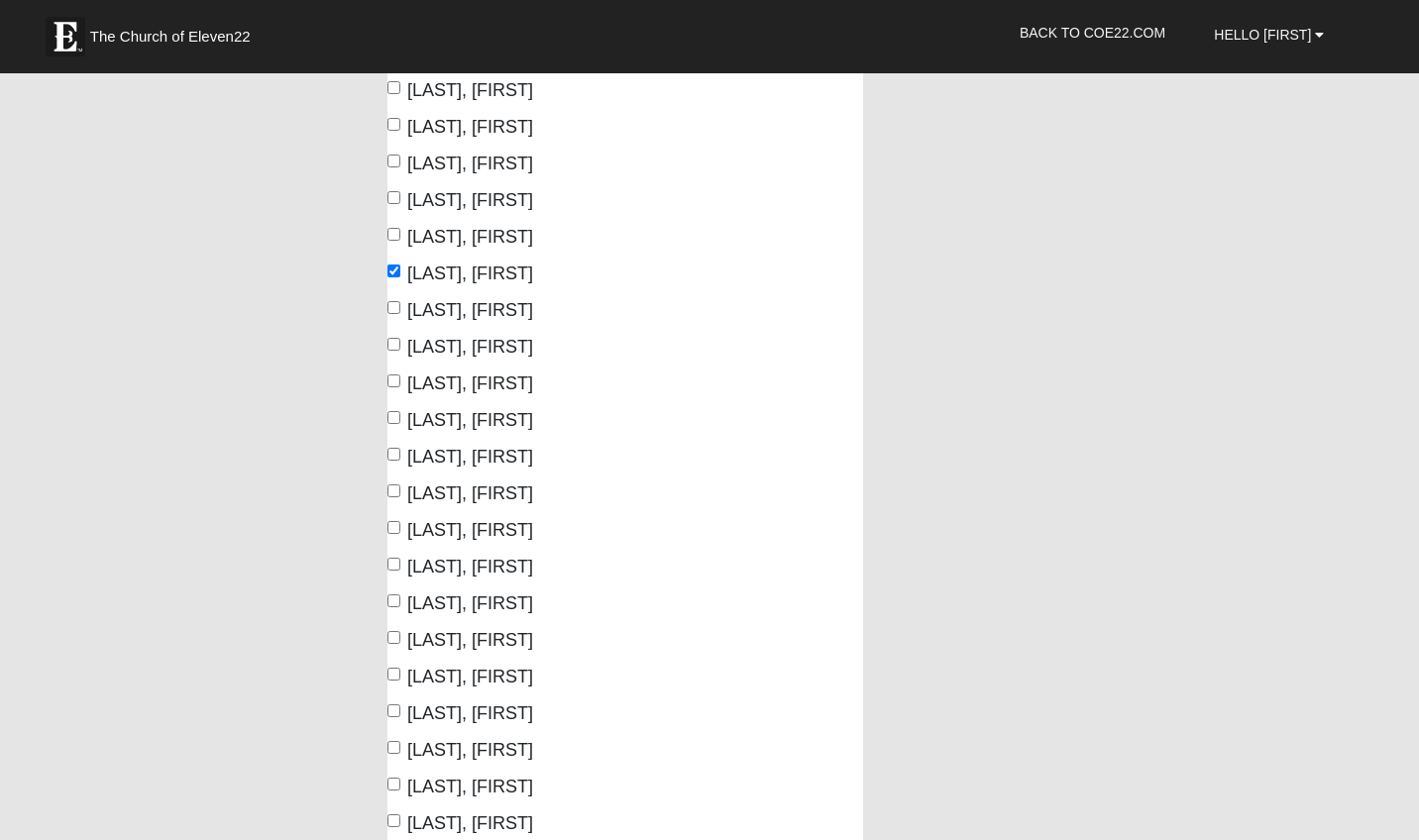 click on "Gill-price, Amy" at bounding box center (470, 420) 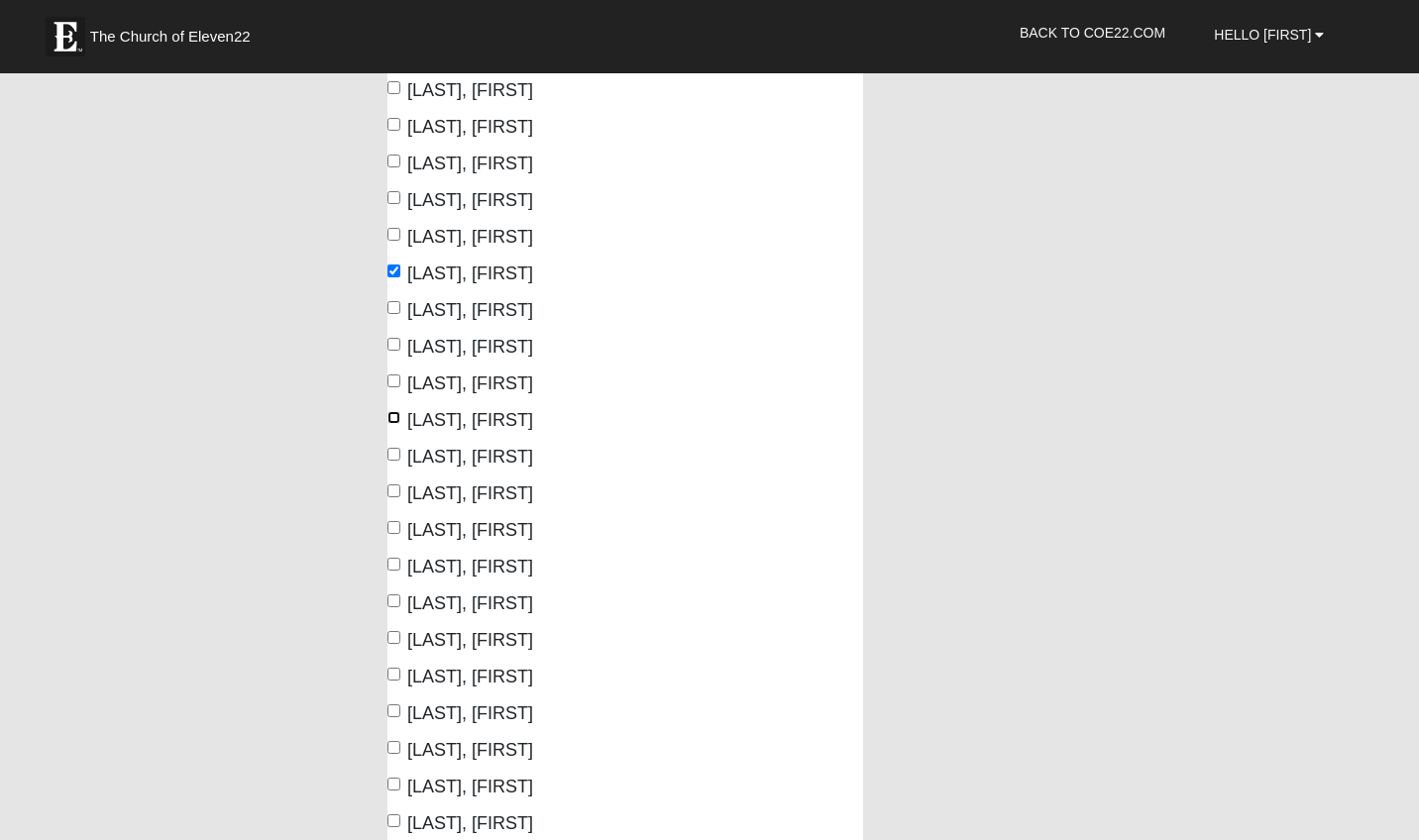 click on "Gill-price, Amy" at bounding box center (393, 417) 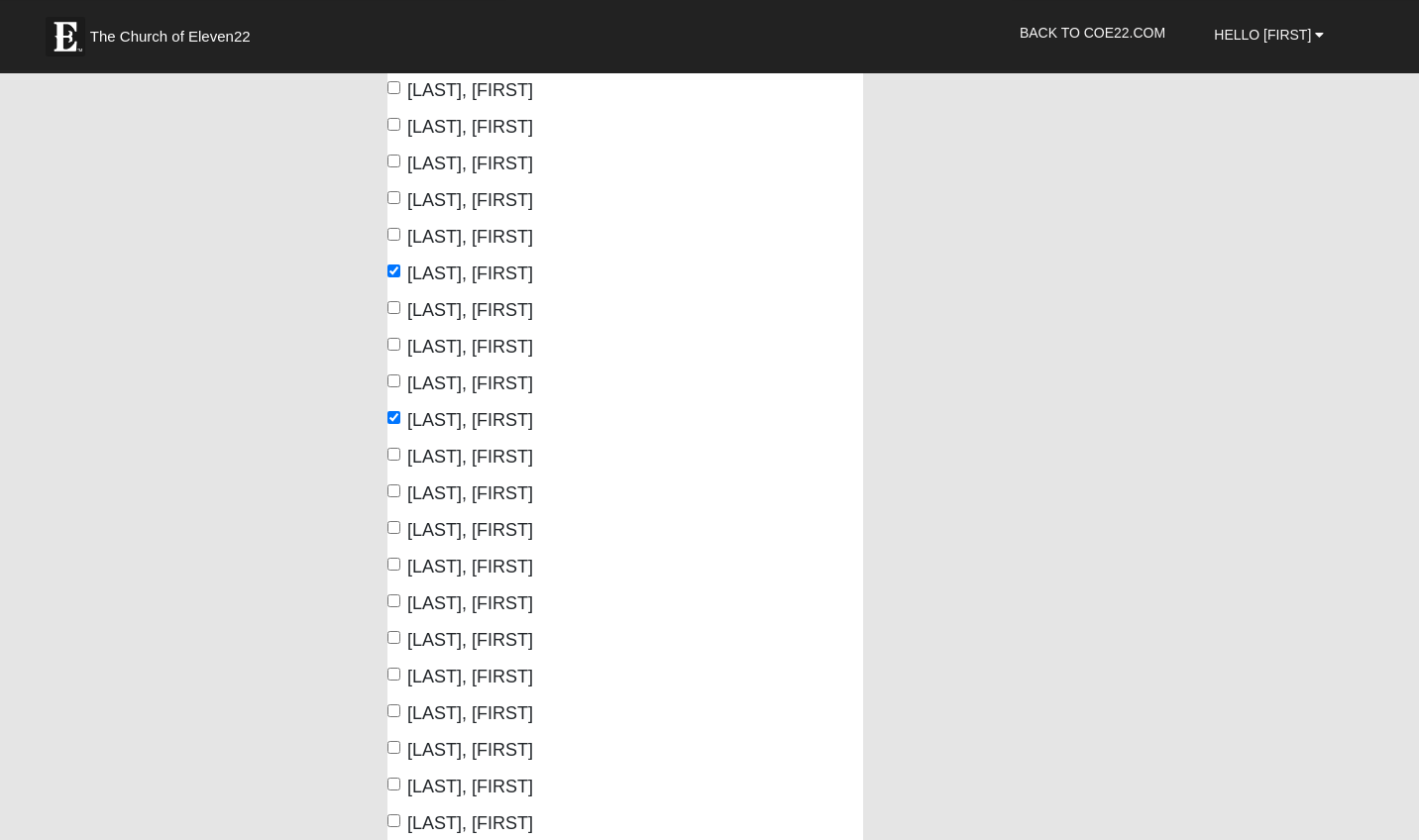click on "Gill-Price, Brian" at bounding box center (470, 457) 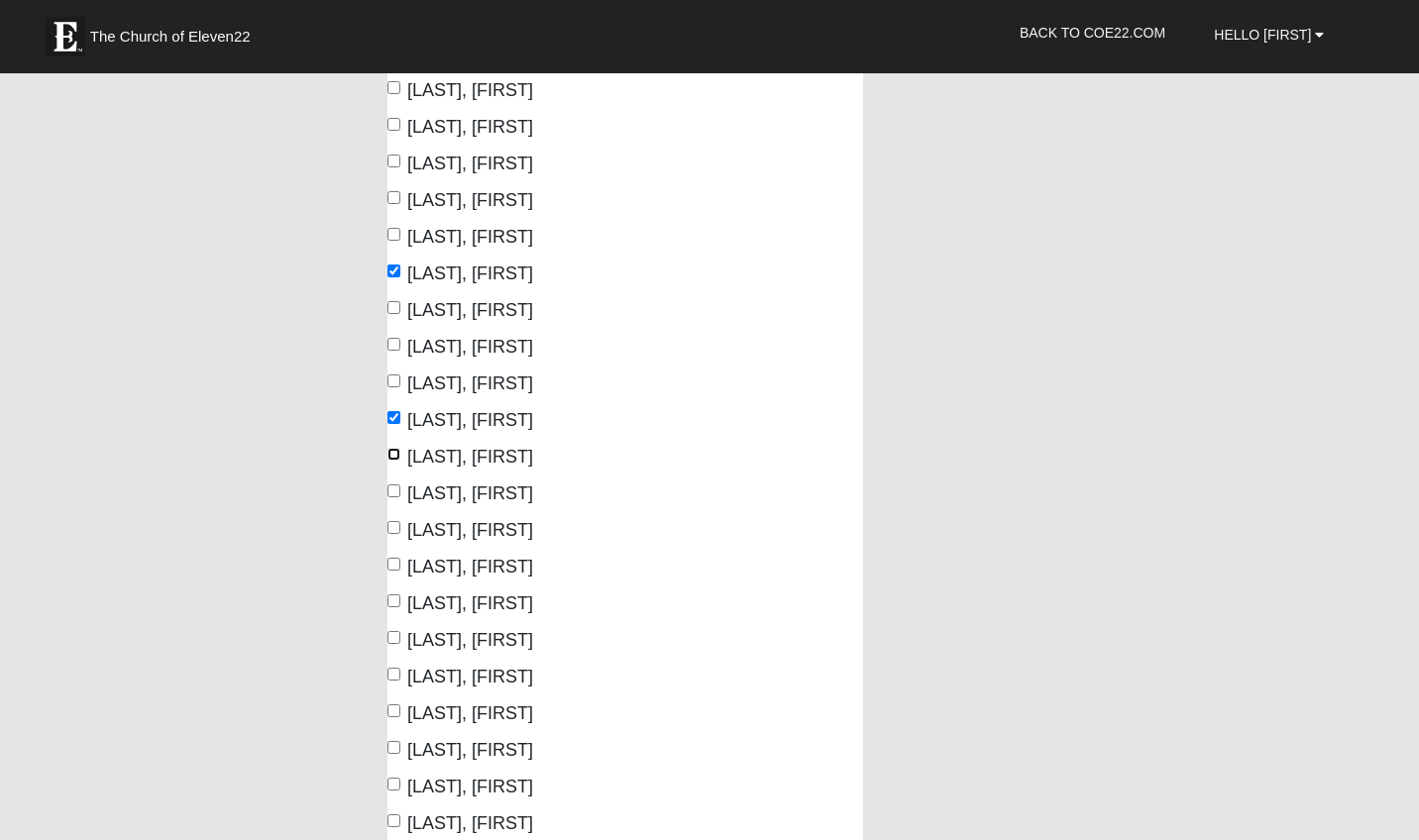 click on "Gill-Price, Brian" at bounding box center [393, 454] 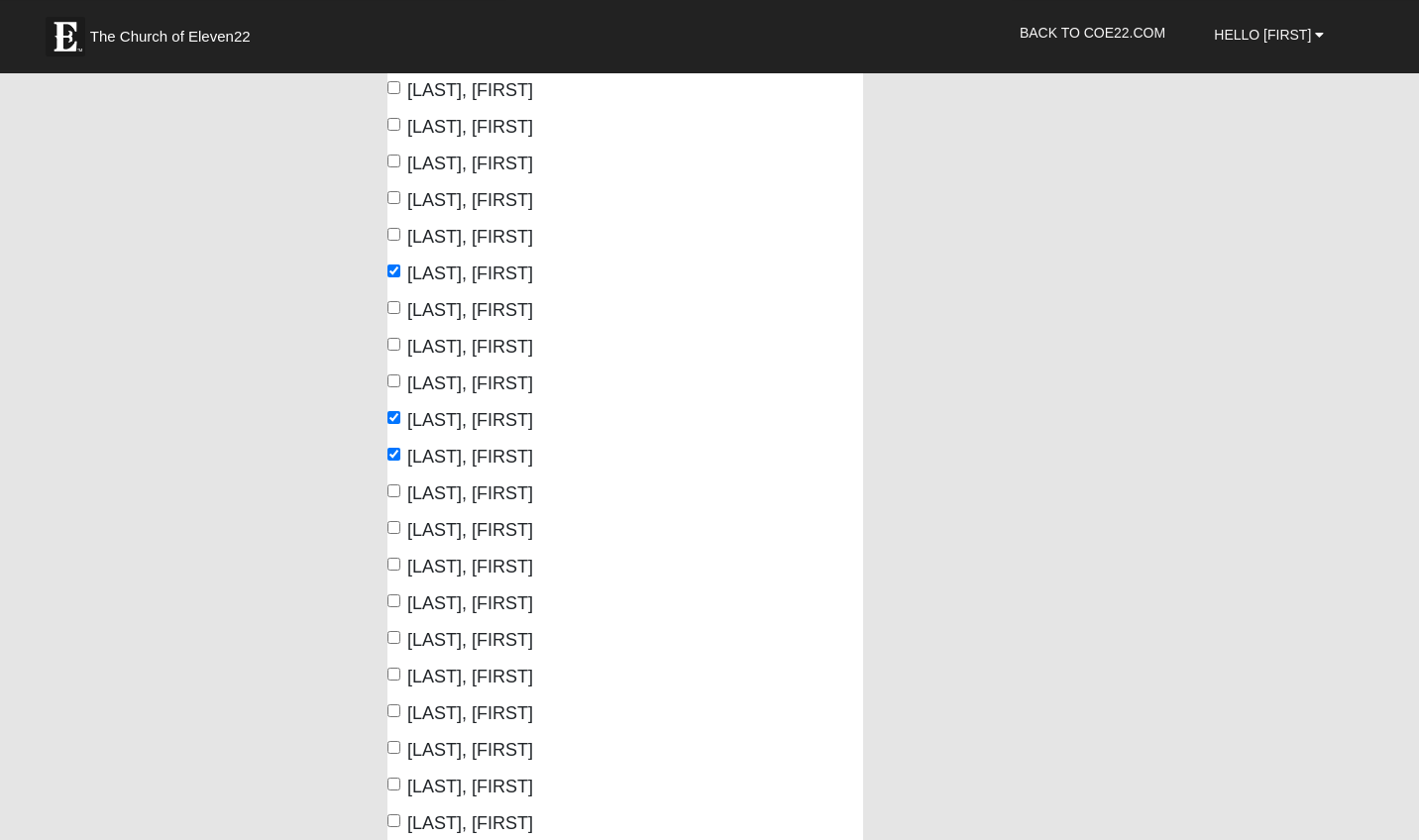 click on "Inscoe, Lisa" at bounding box center (470, 530) 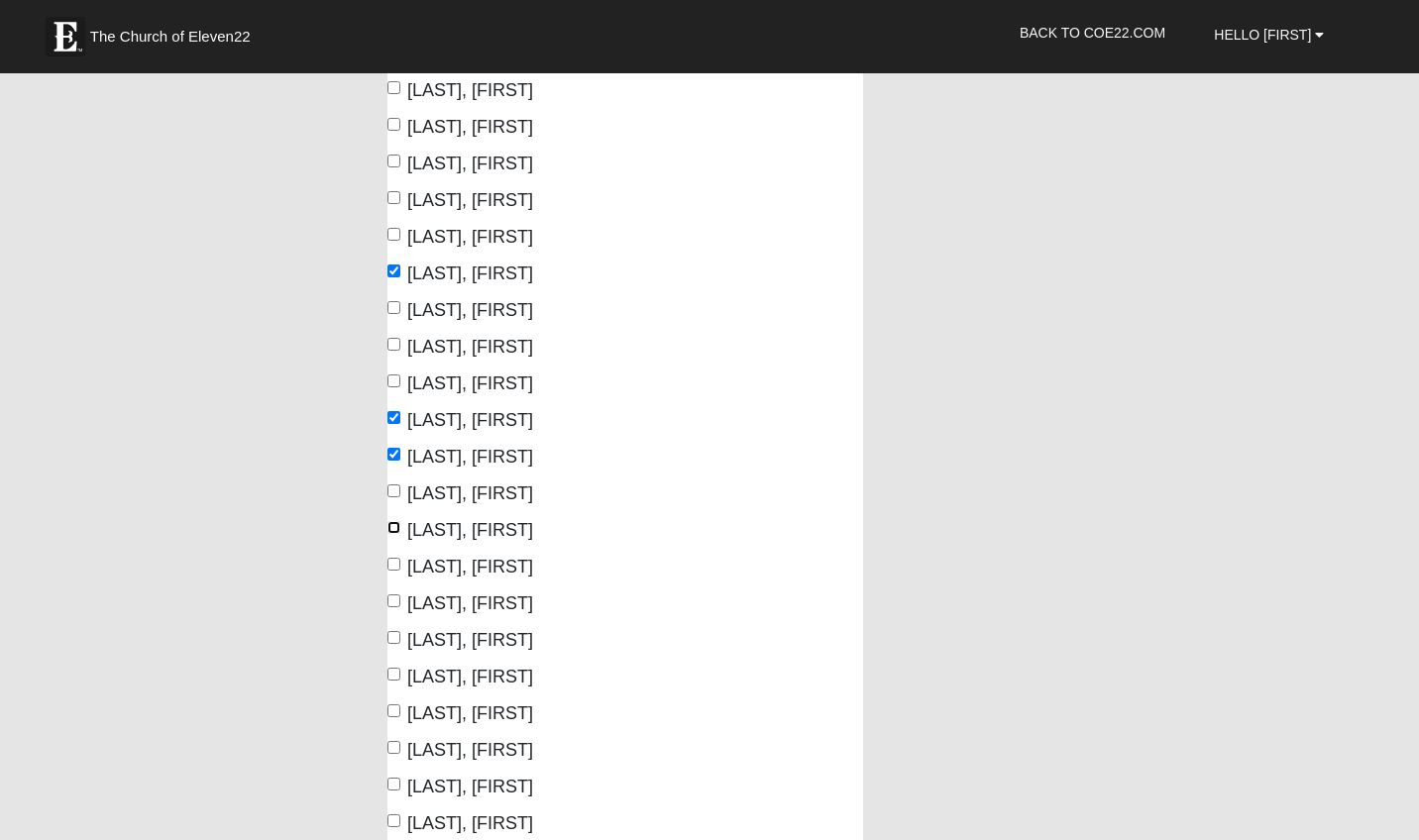 click on "Inscoe, Lisa" at bounding box center [393, 527] 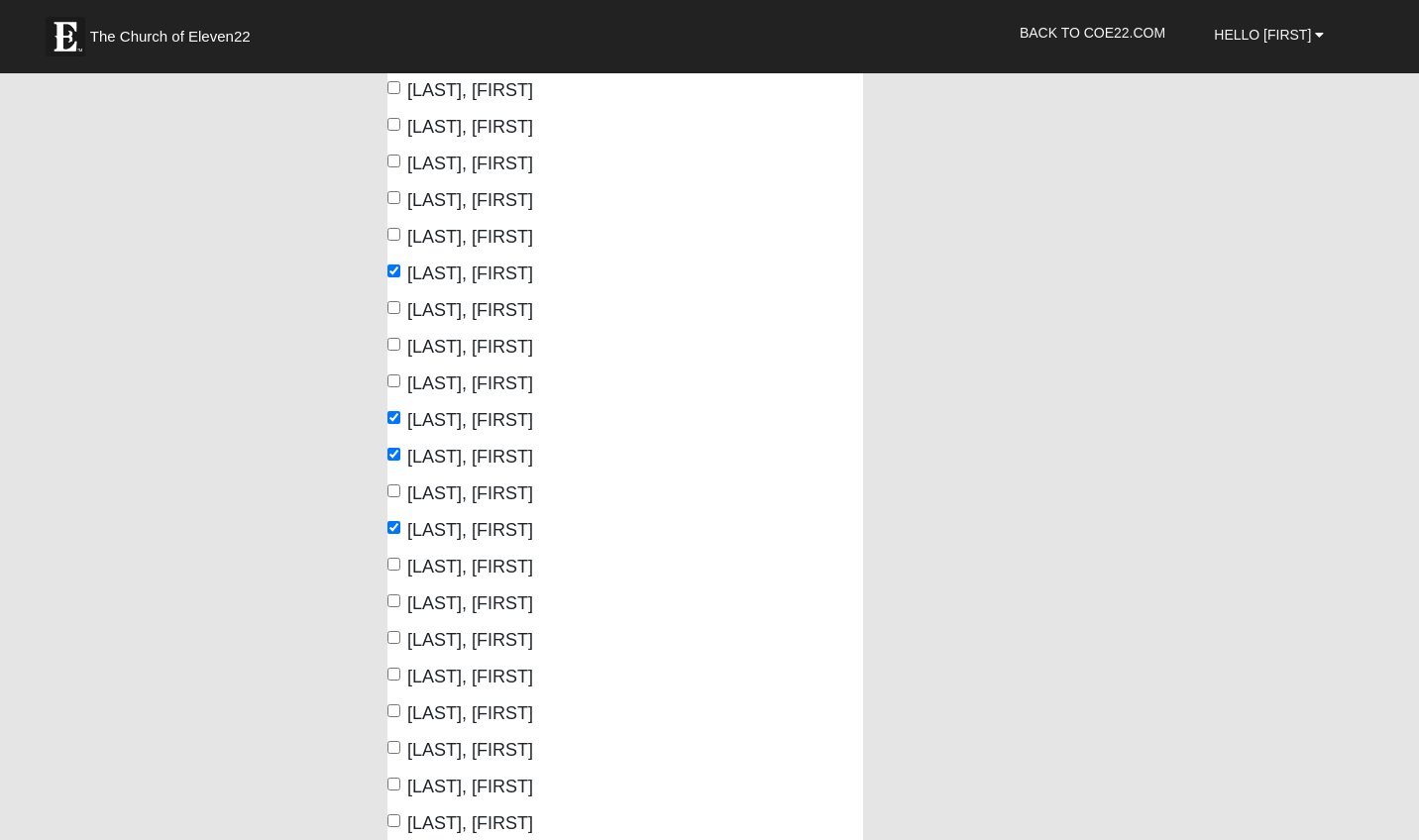 click on "Lammie, John" at bounding box center [470, 567] 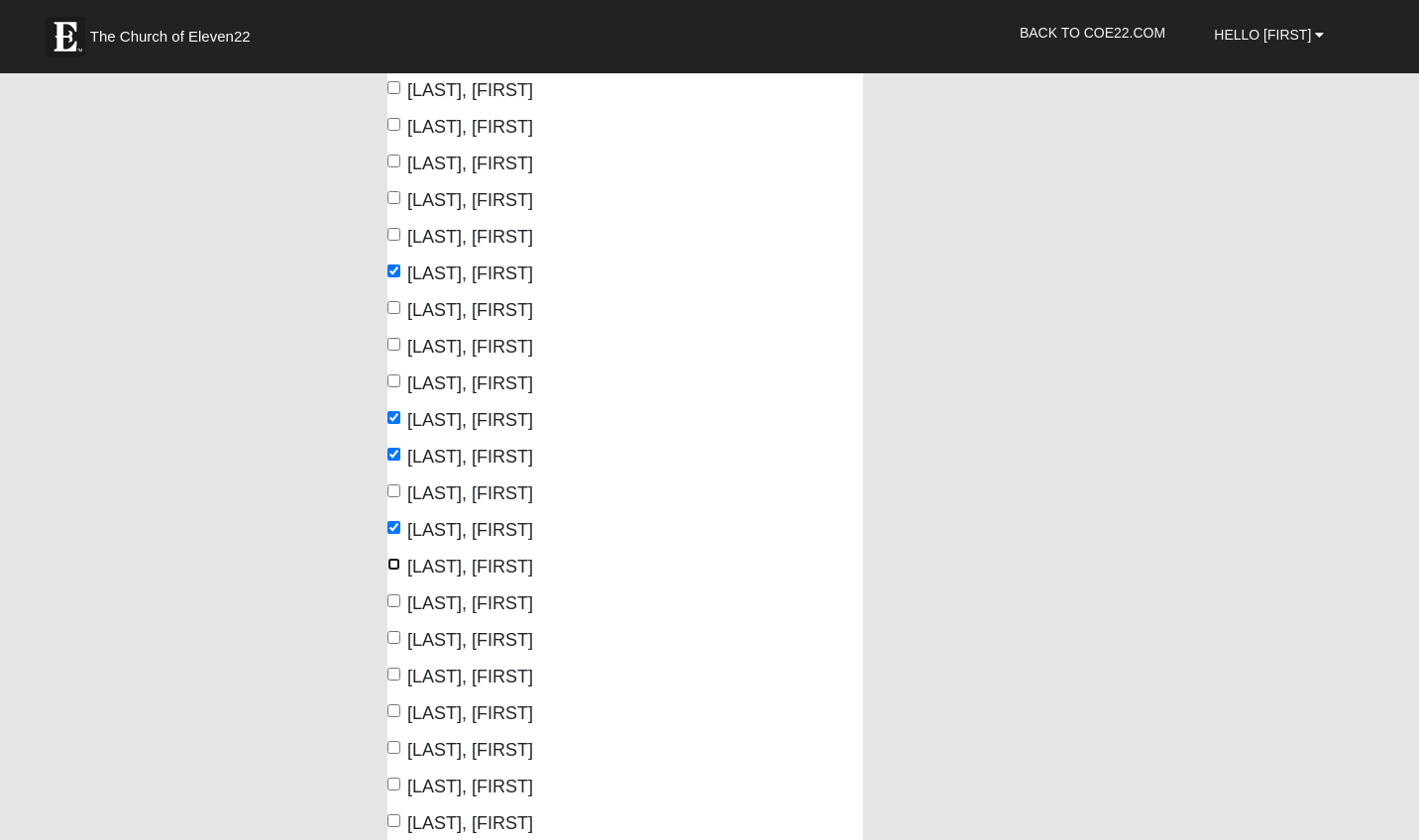 click on "Lammie, John" at bounding box center (393, 564) 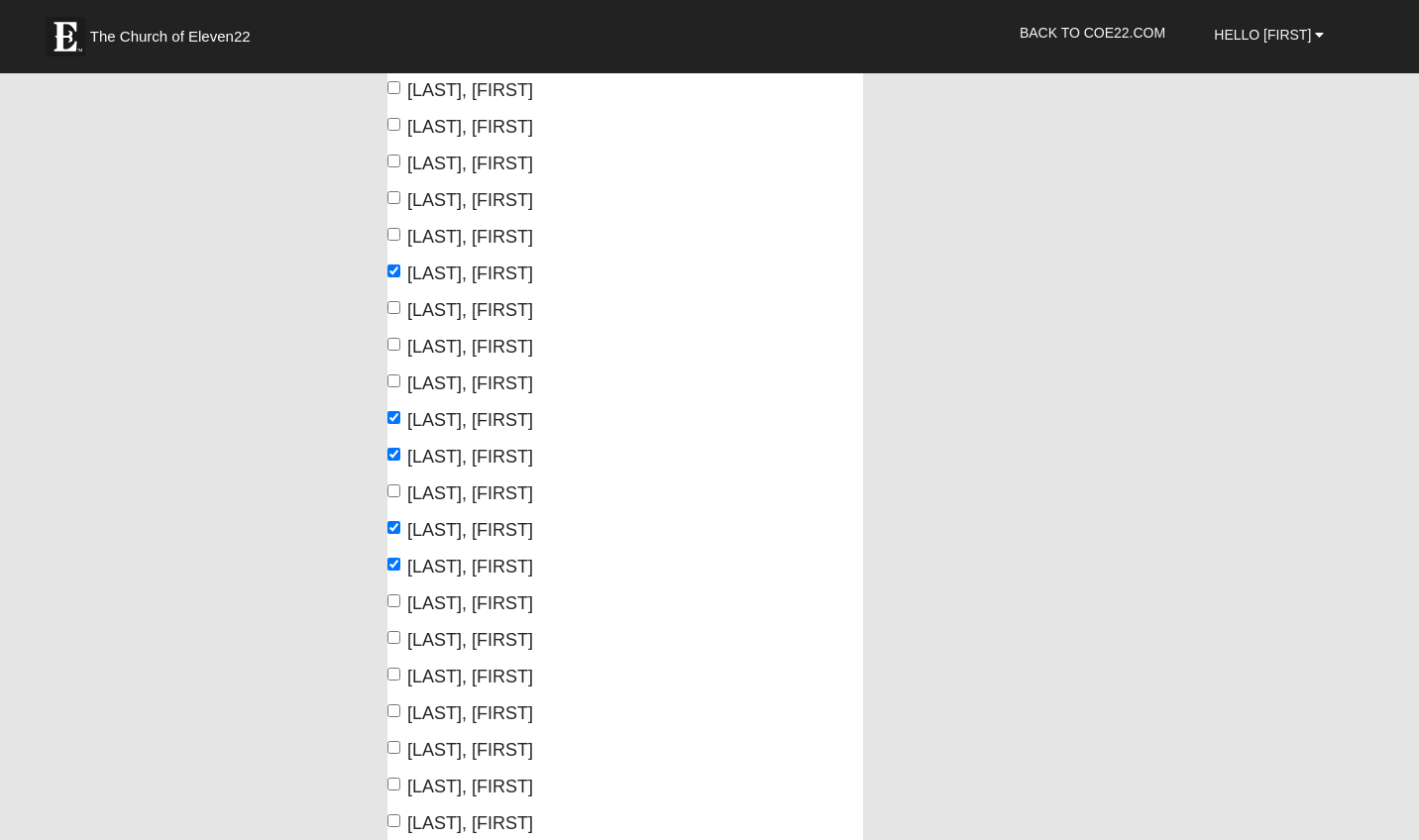 click on "Lammie, Nancy" at bounding box center [470, 603] 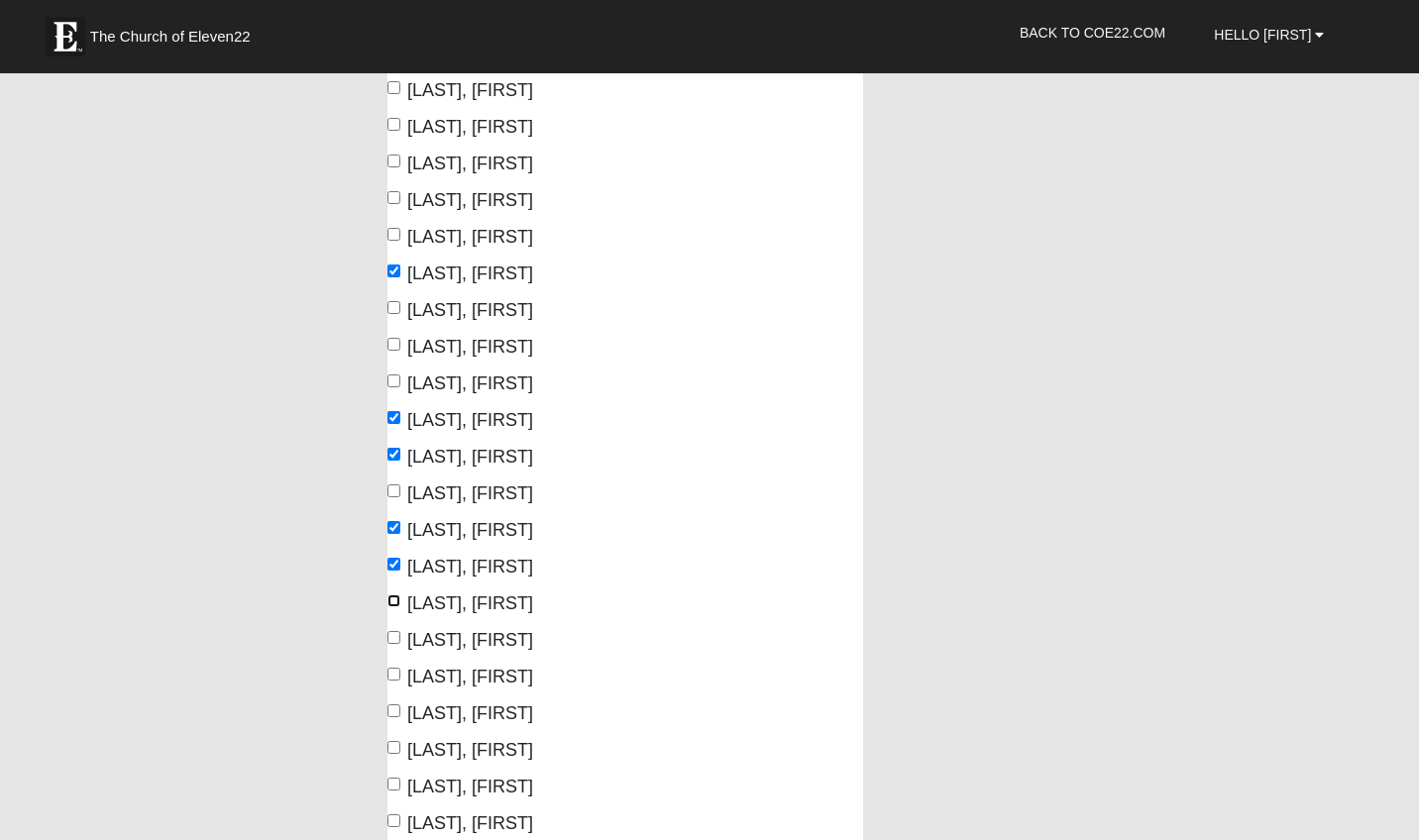 click on "Lammie, Nancy" at bounding box center (393, 600) 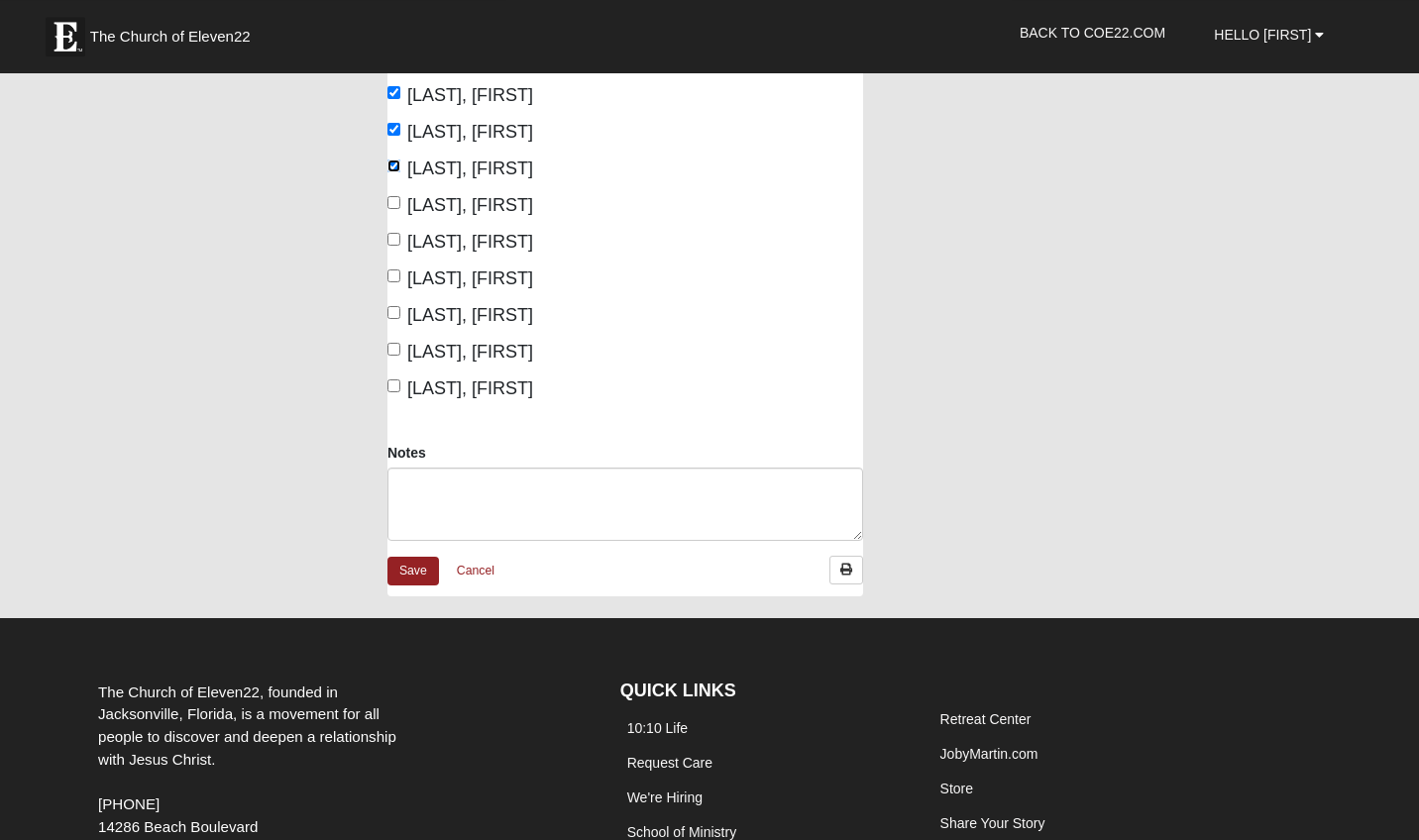 scroll, scrollTop: 877, scrollLeft: 0, axis: vertical 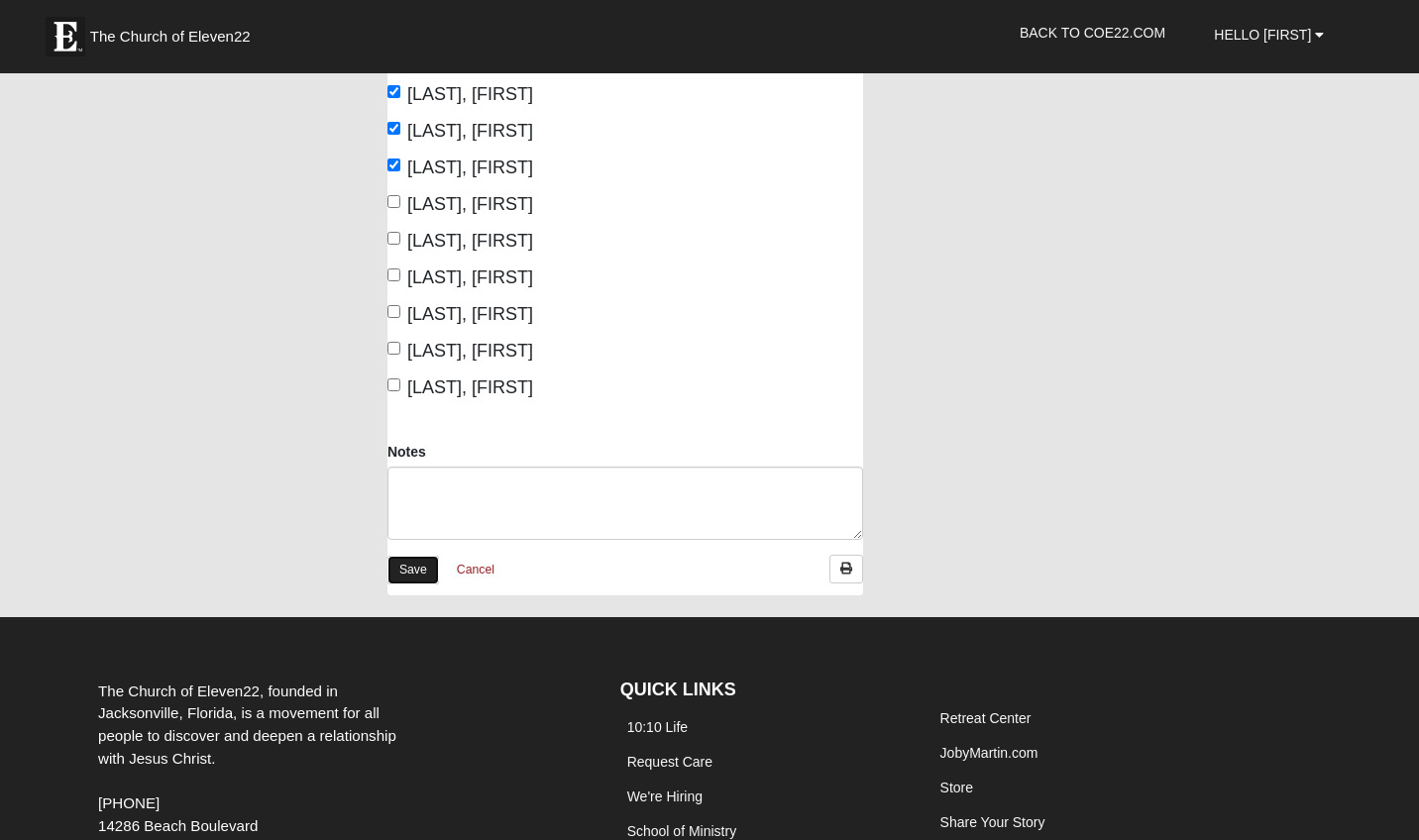 click on "Save" at bounding box center (413, 570) 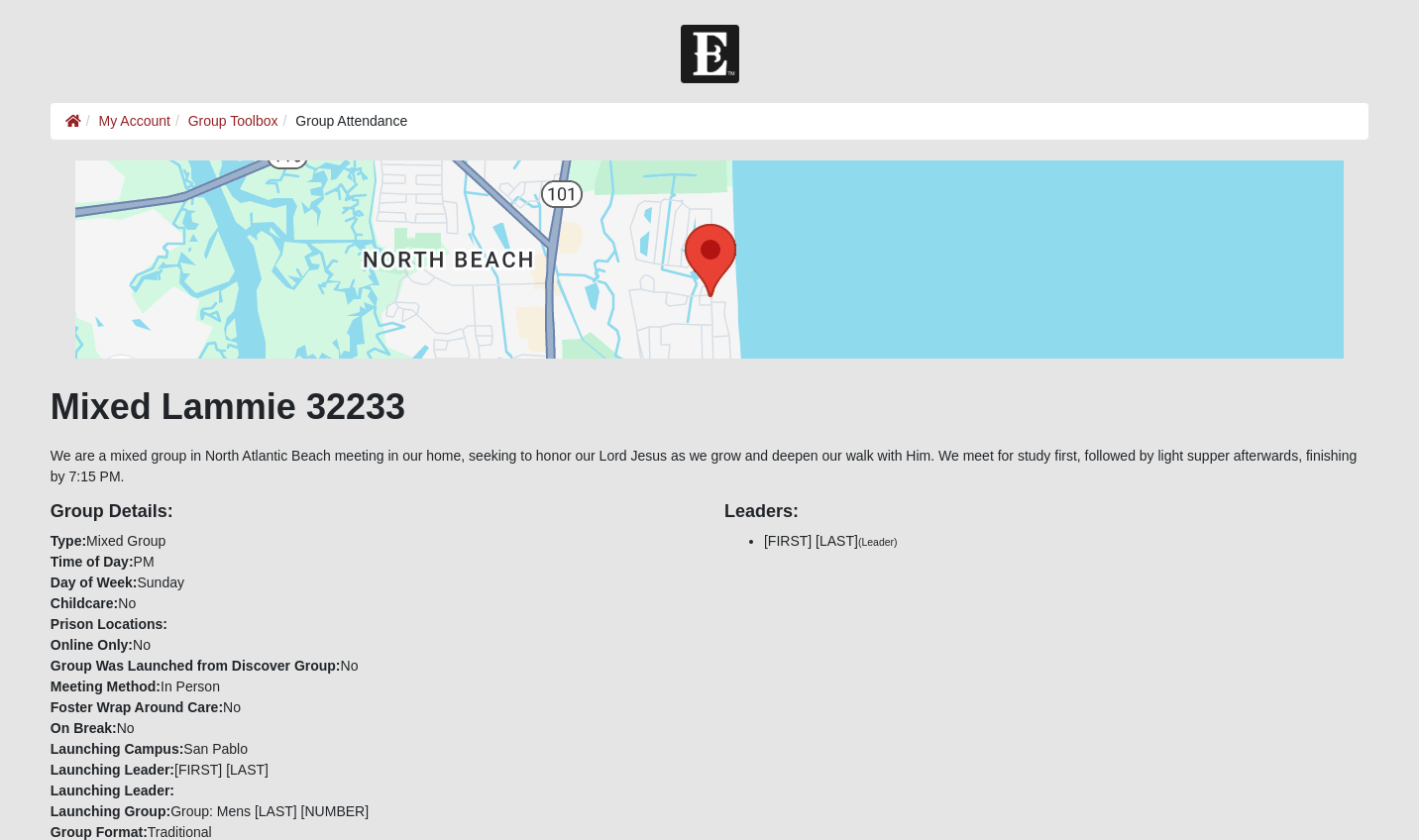 scroll, scrollTop: 0, scrollLeft: 0, axis: both 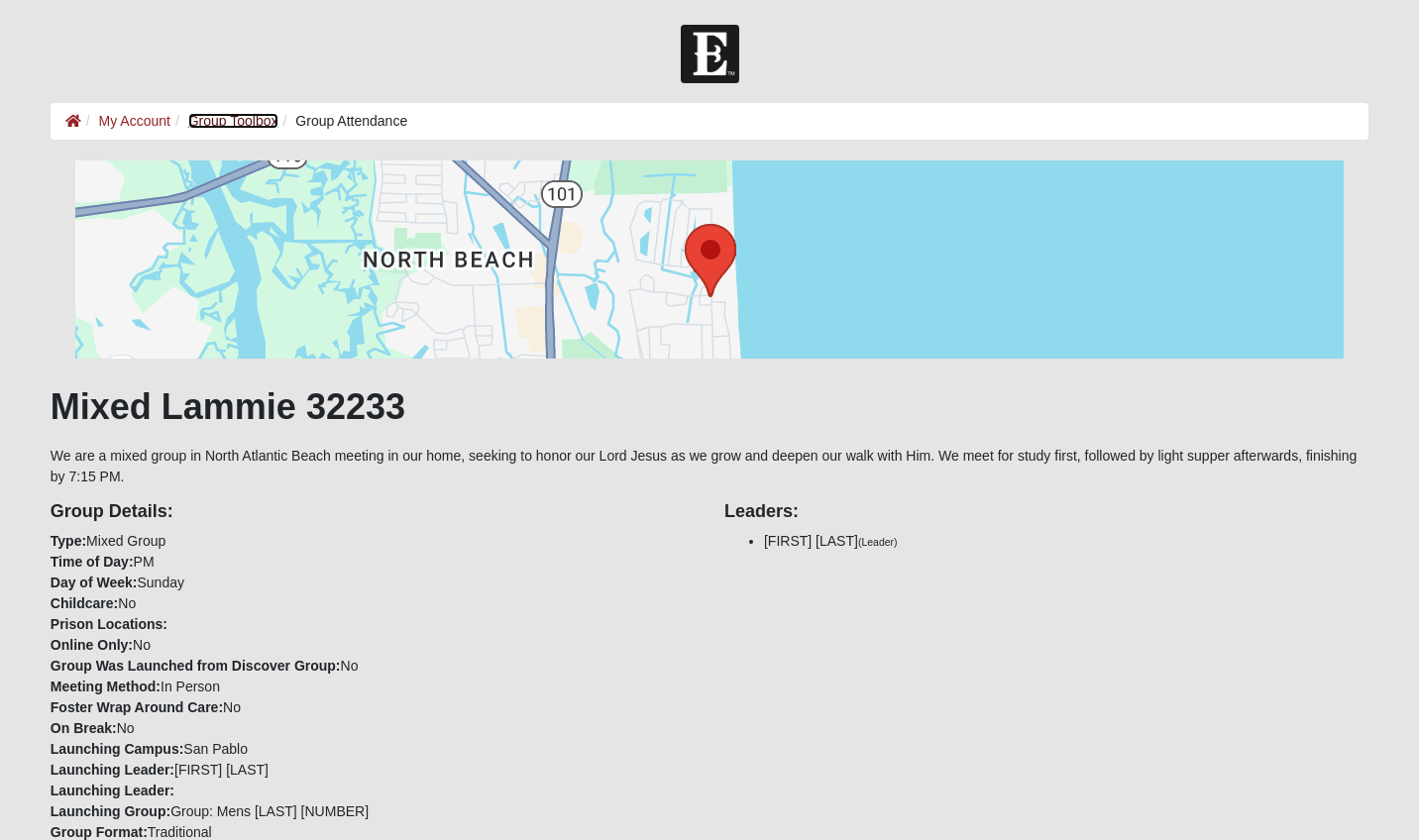 click on "Group Toolbox" at bounding box center [233, 121] 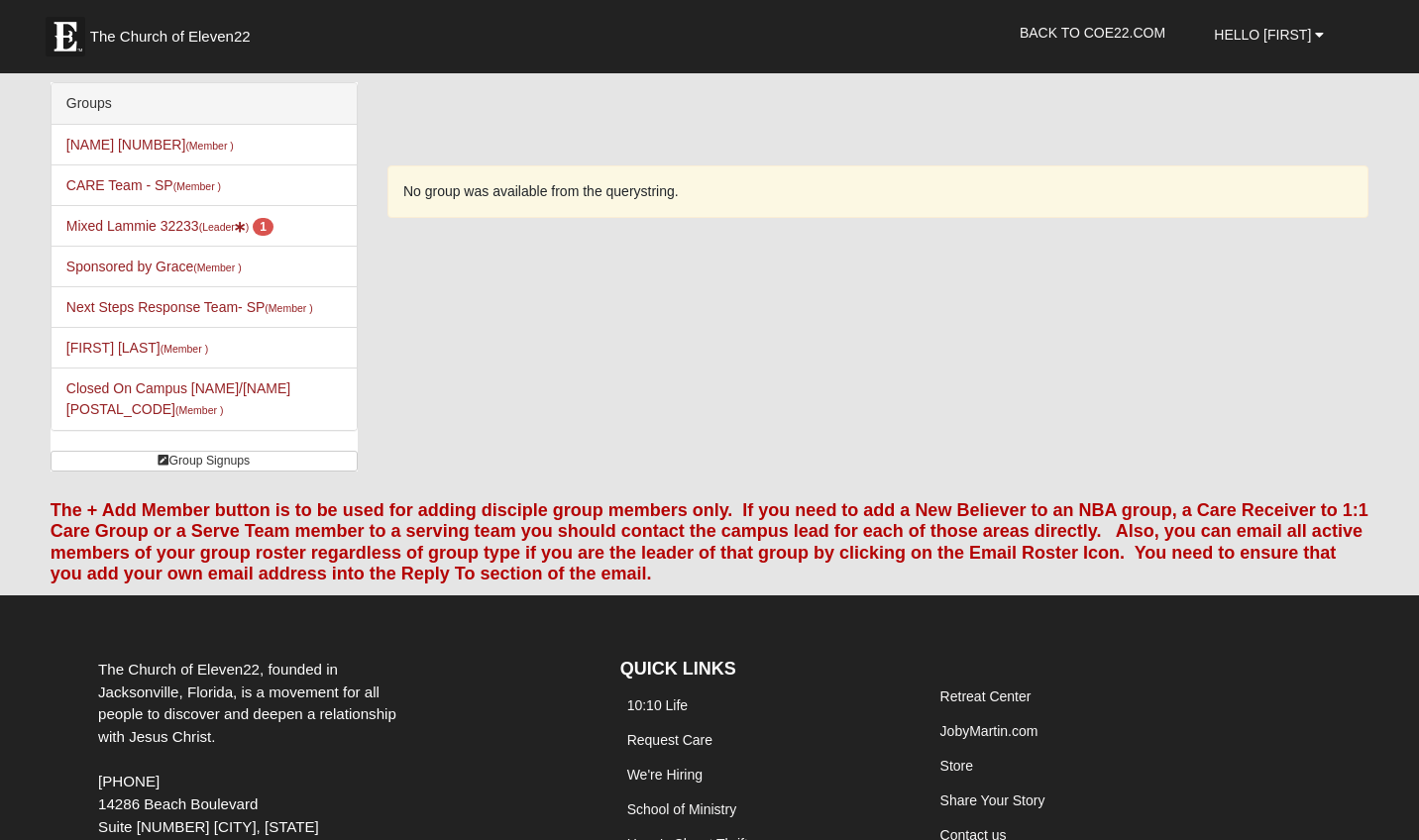 scroll, scrollTop: 0, scrollLeft: 0, axis: both 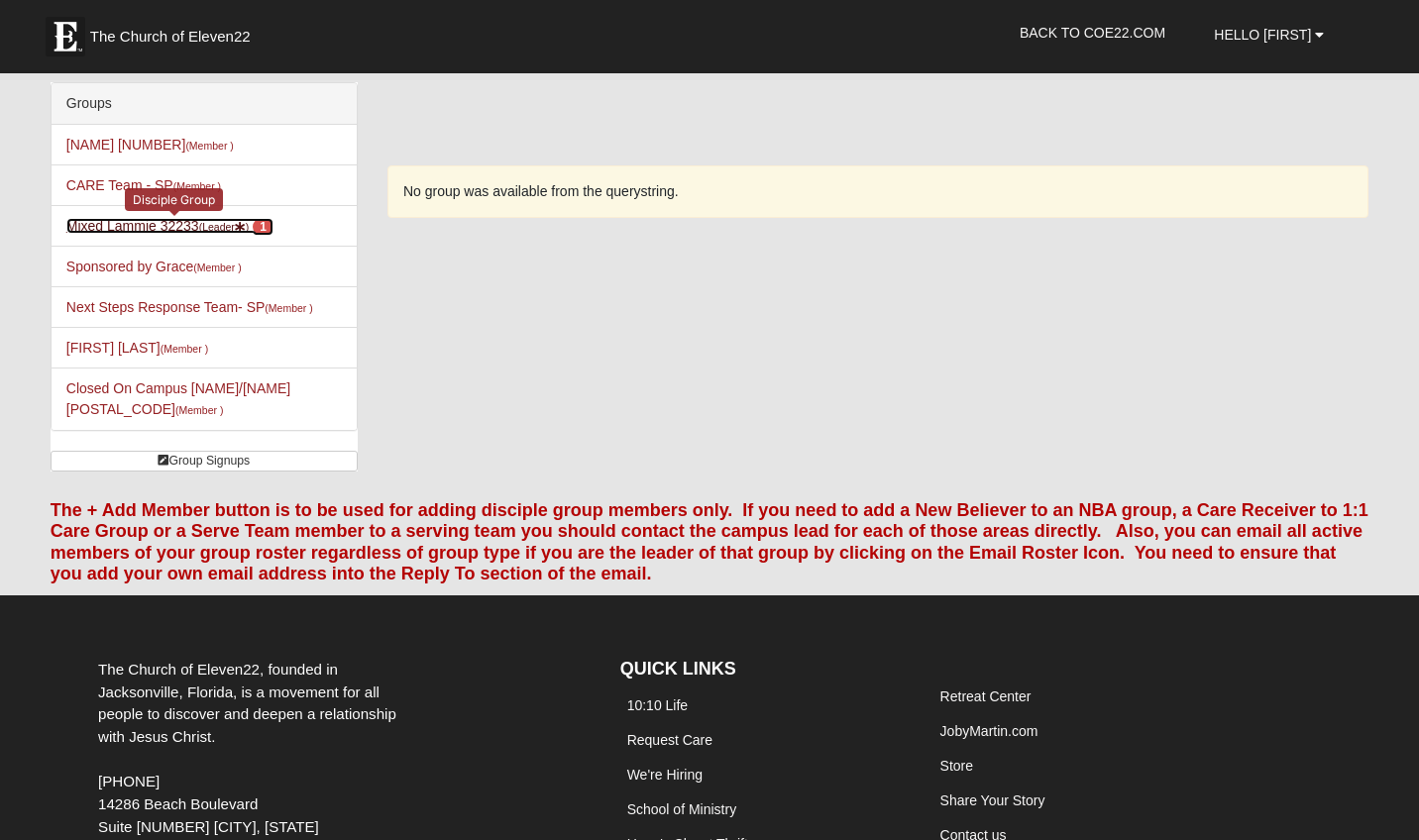 click on "Mixed [NAME] [POSTAL_CODE]  (Leader
)
1" at bounding box center [169, 226] 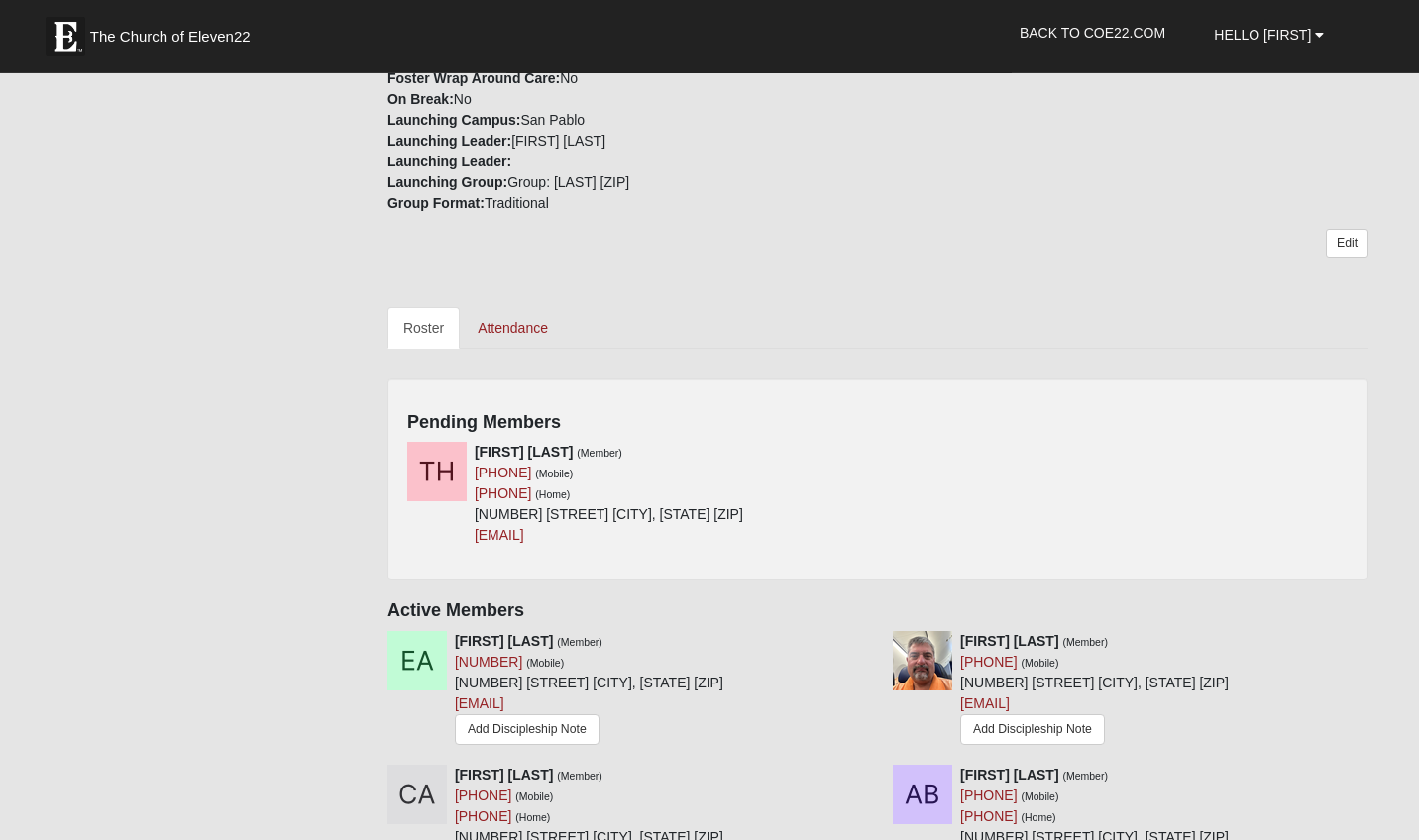 scroll, scrollTop: 633, scrollLeft: 0, axis: vertical 